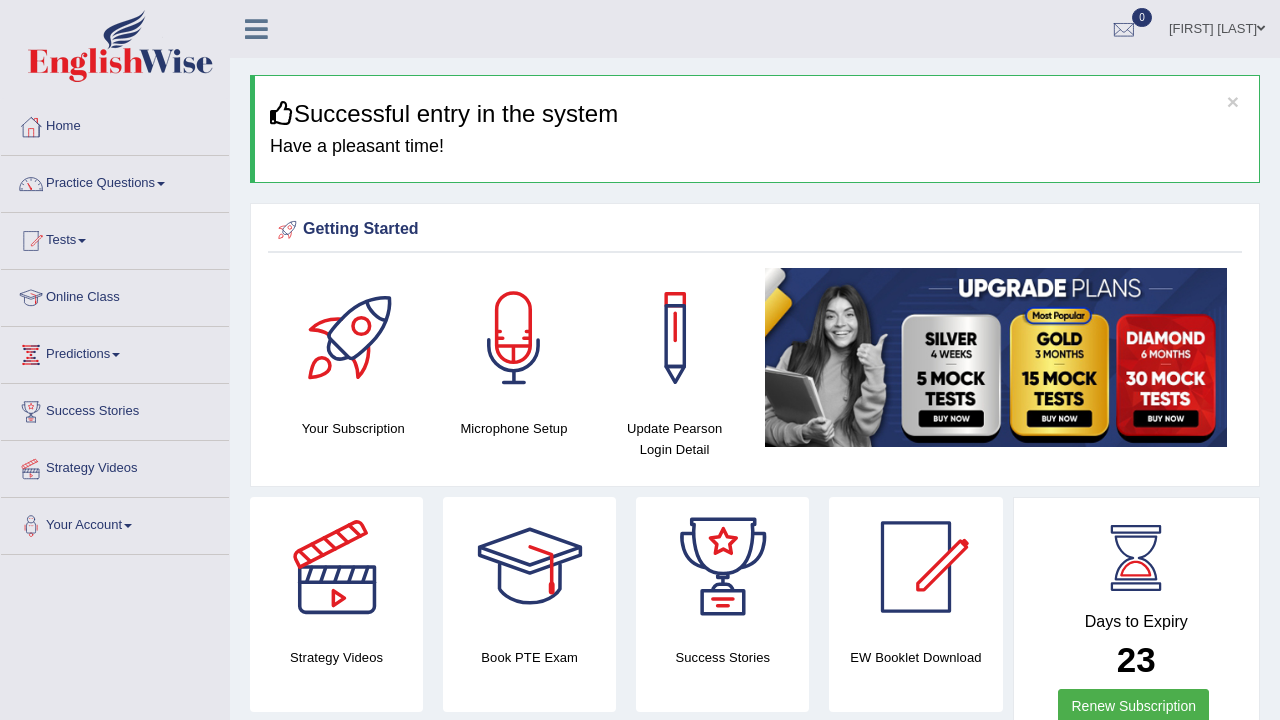 scroll, scrollTop: 0, scrollLeft: 0, axis: both 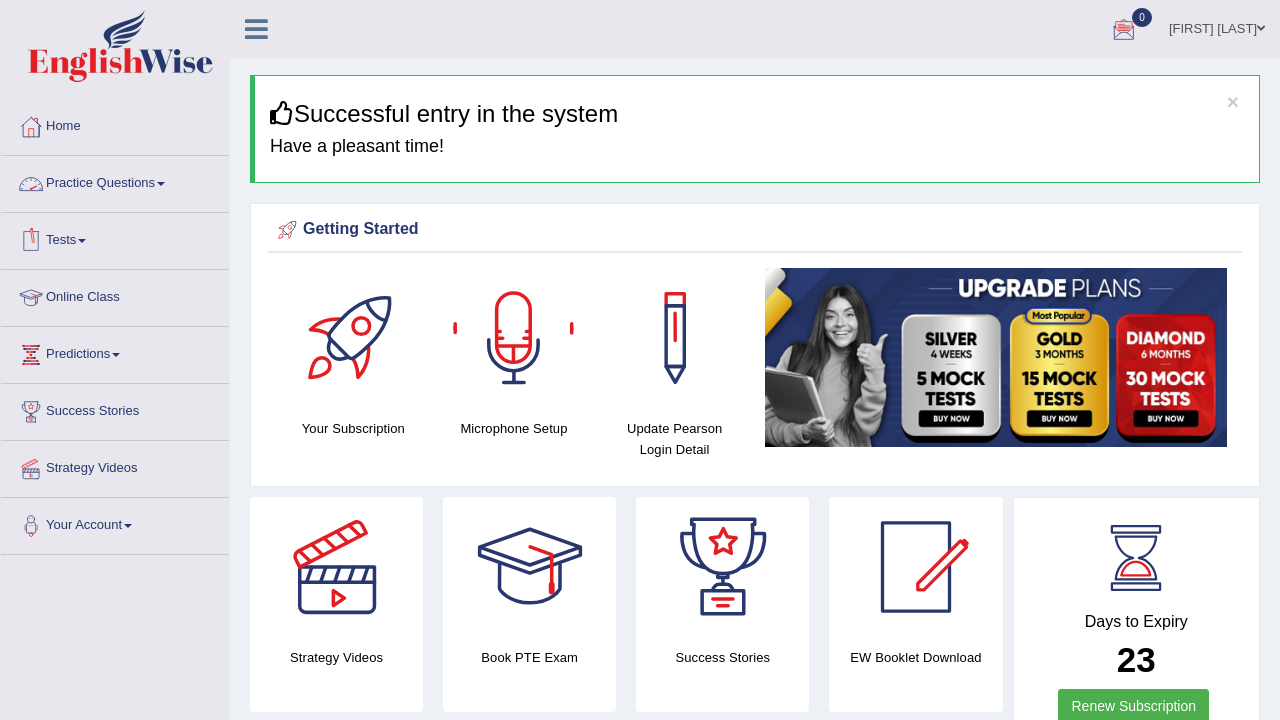 click on "Practice Questions" at bounding box center (115, 181) 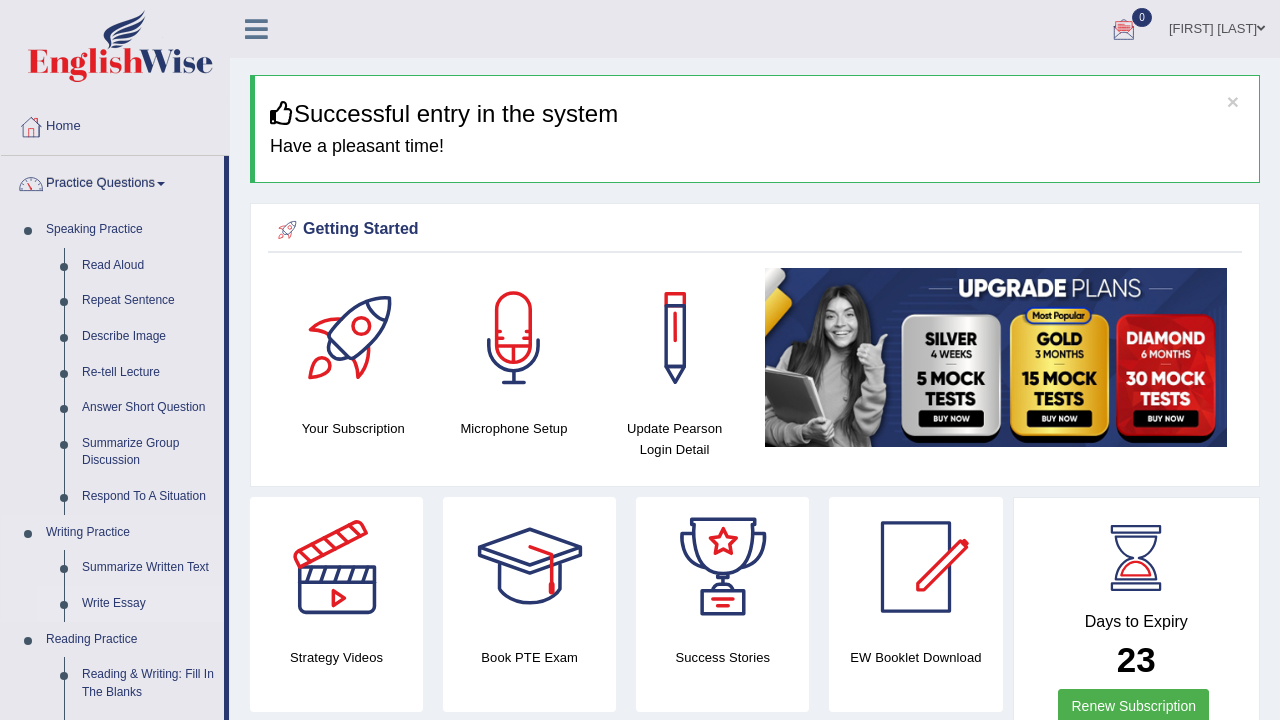 click on "Write Essay" at bounding box center (148, 604) 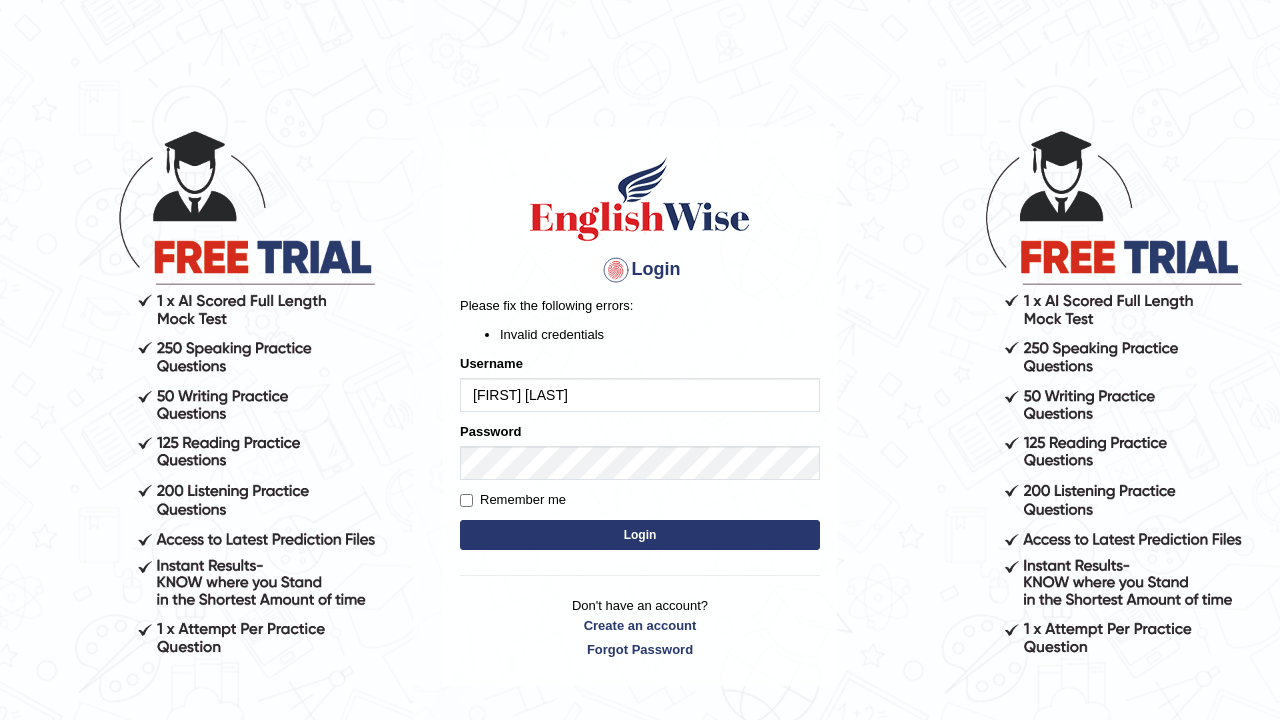 scroll, scrollTop: 0, scrollLeft: 0, axis: both 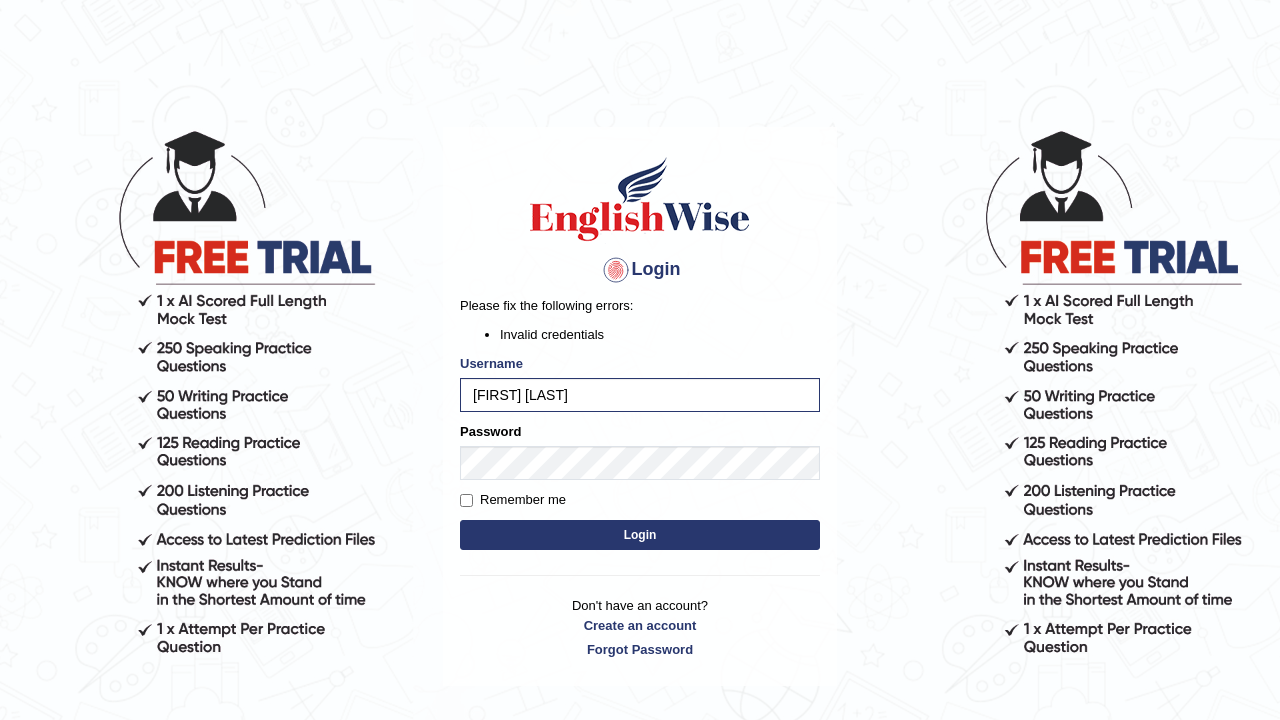 click on "Login" at bounding box center (640, 535) 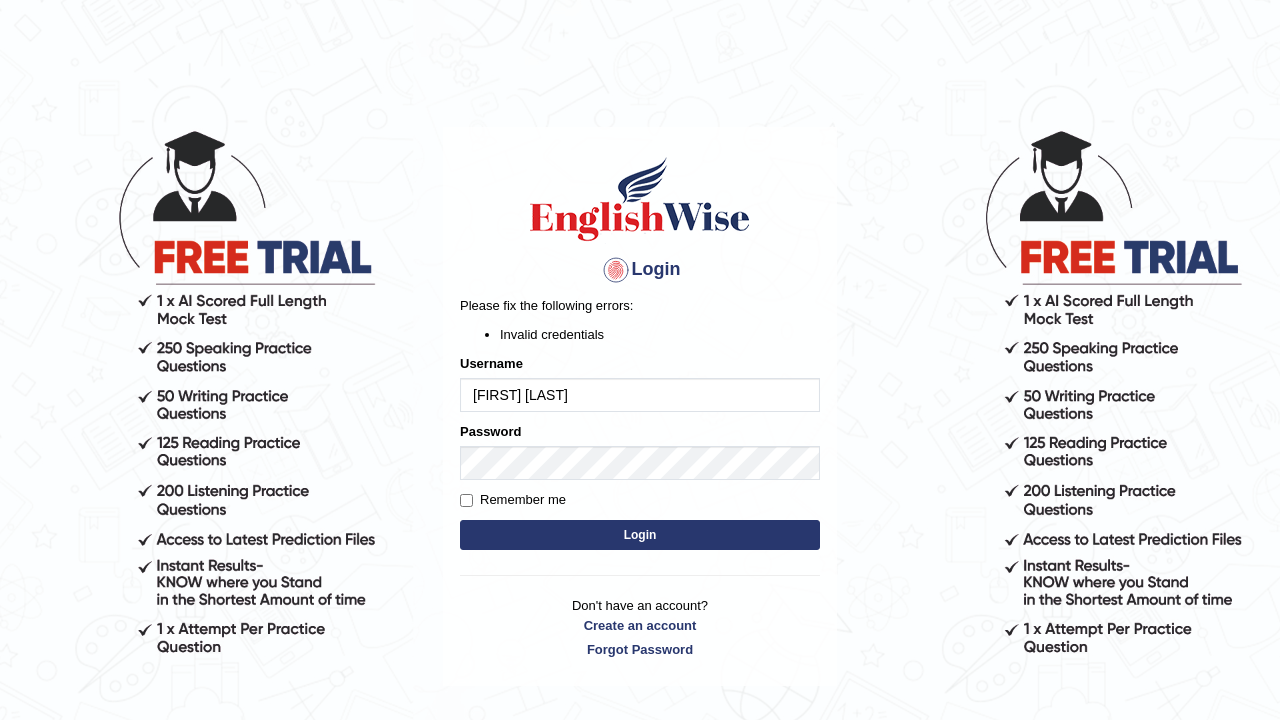 scroll, scrollTop: 0, scrollLeft: 0, axis: both 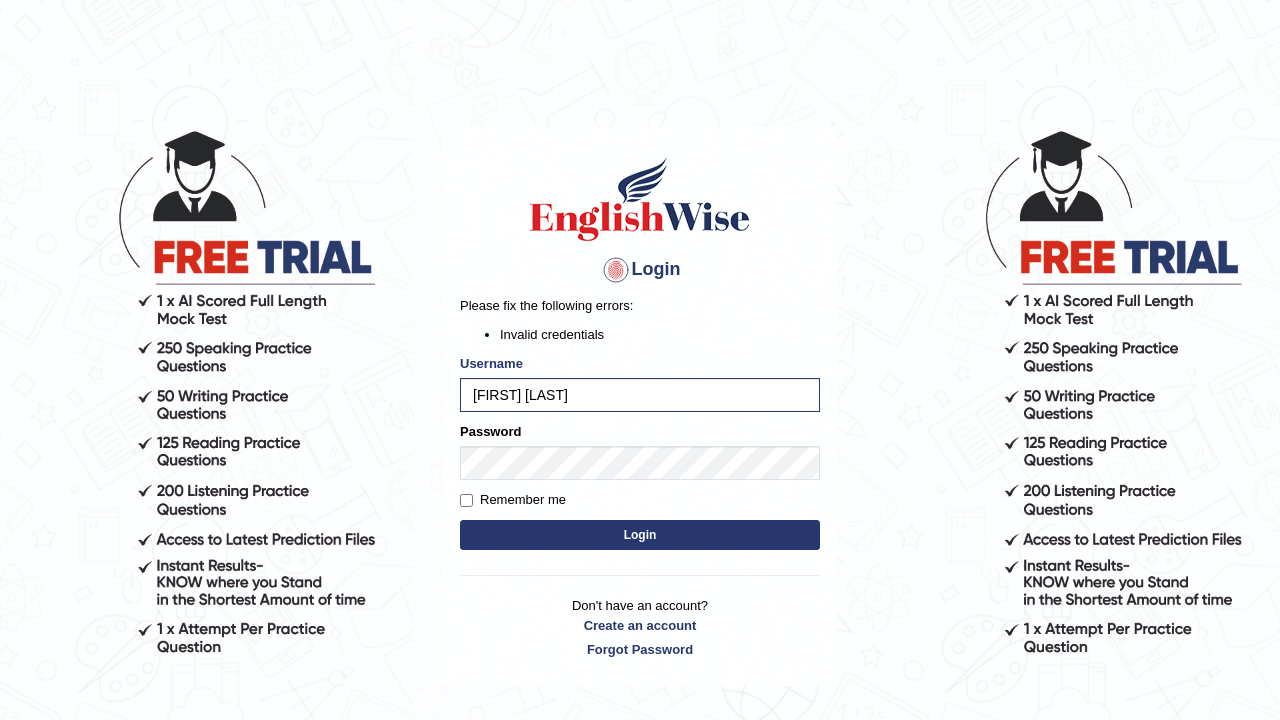 click on "Remember me" at bounding box center (513, 500) 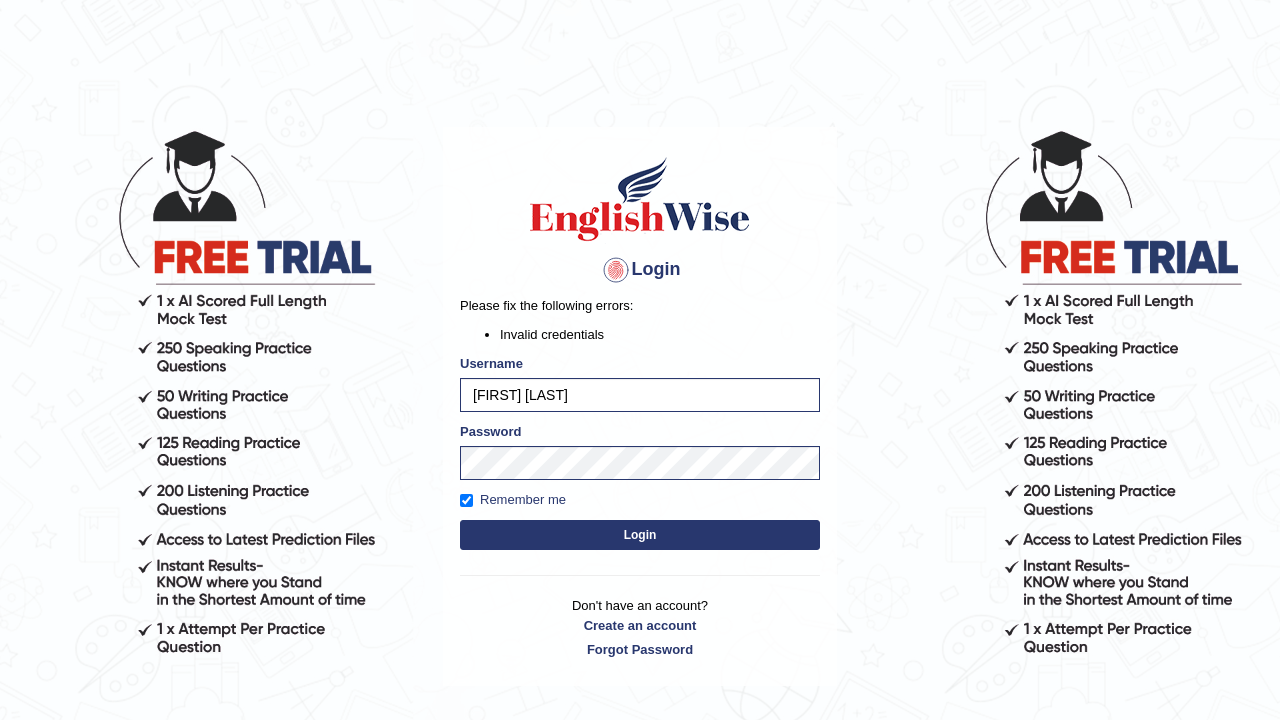 click on "Login" at bounding box center (640, 535) 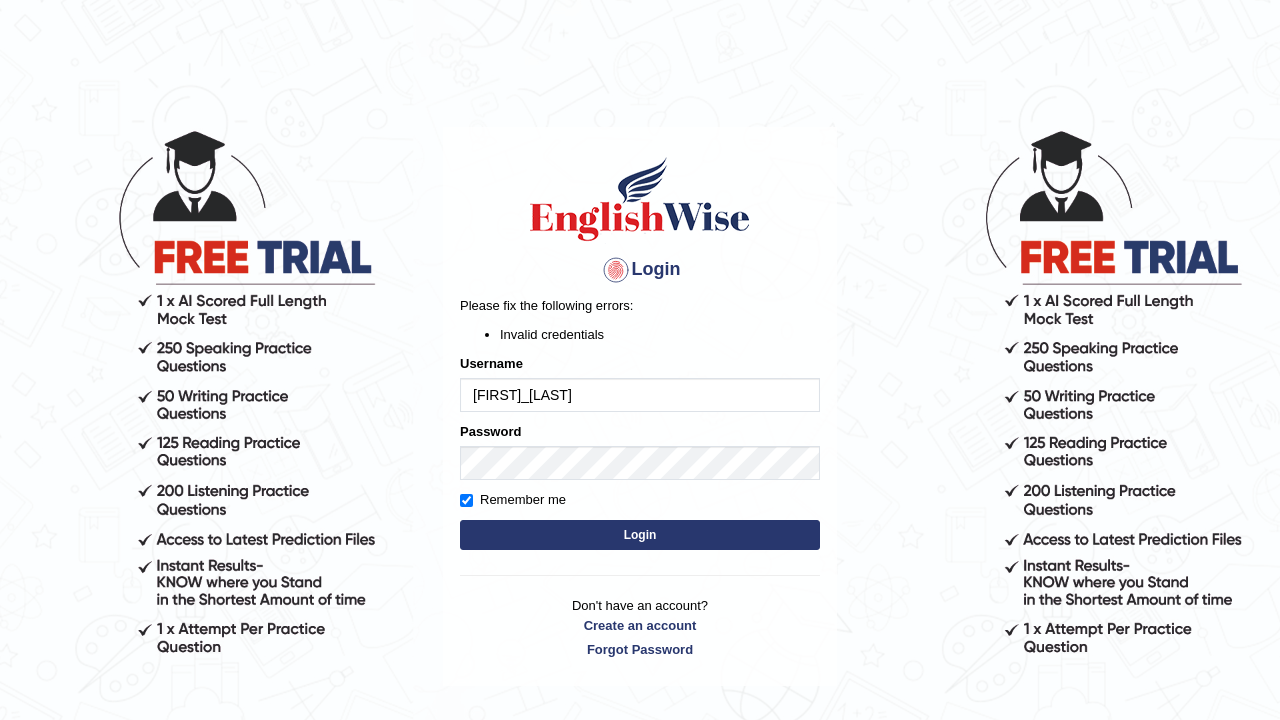 scroll, scrollTop: 0, scrollLeft: 0, axis: both 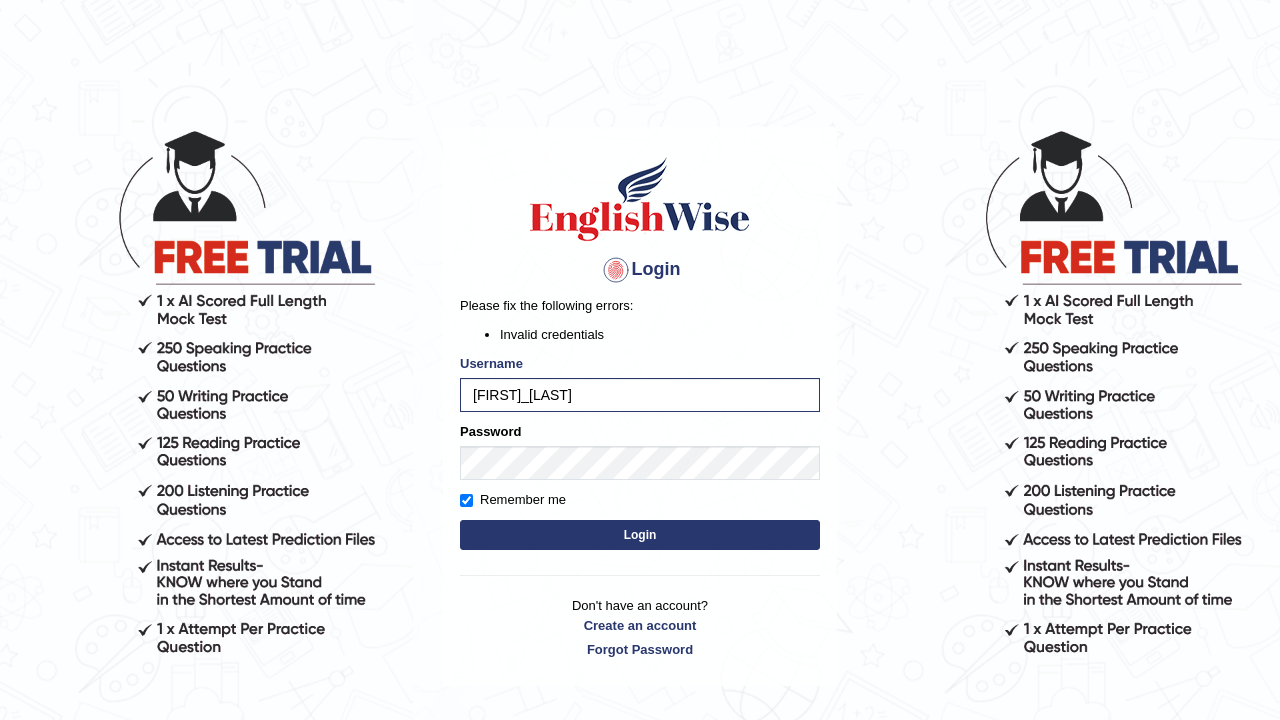 click on "Username
jonathan_francois" at bounding box center [640, 383] 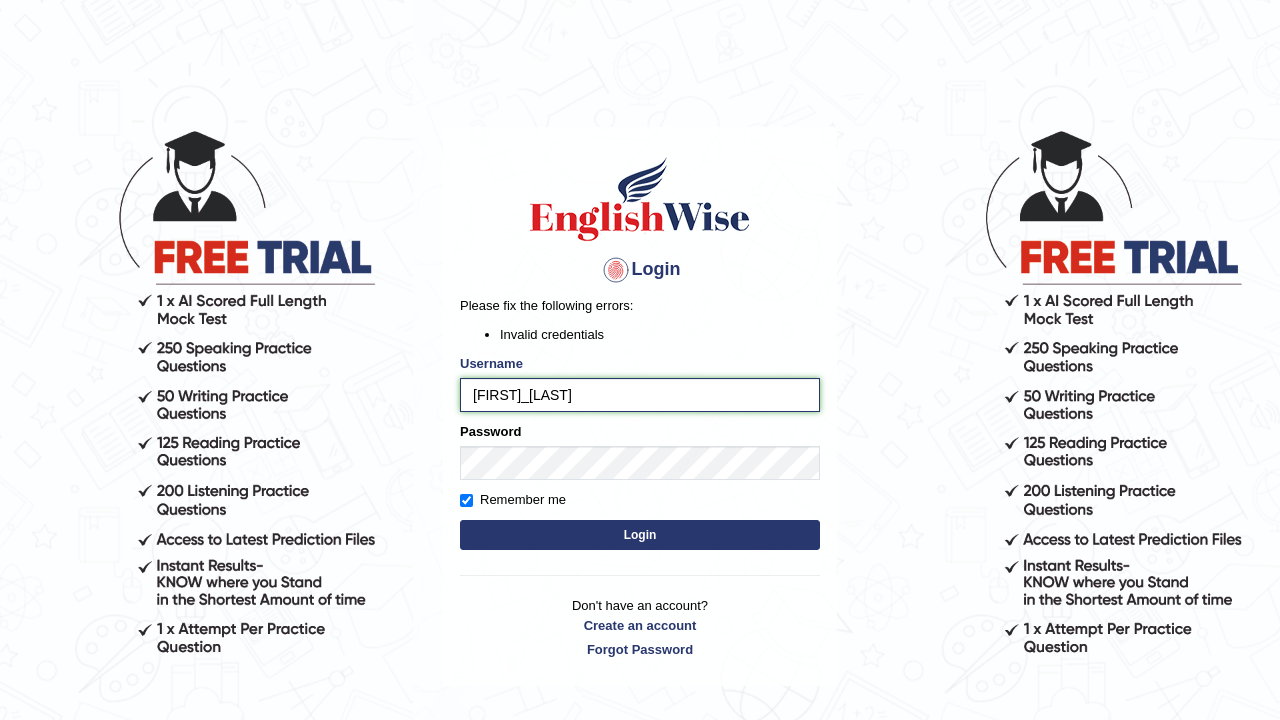 click on "[FIRST] [LAST]" at bounding box center [640, 395] 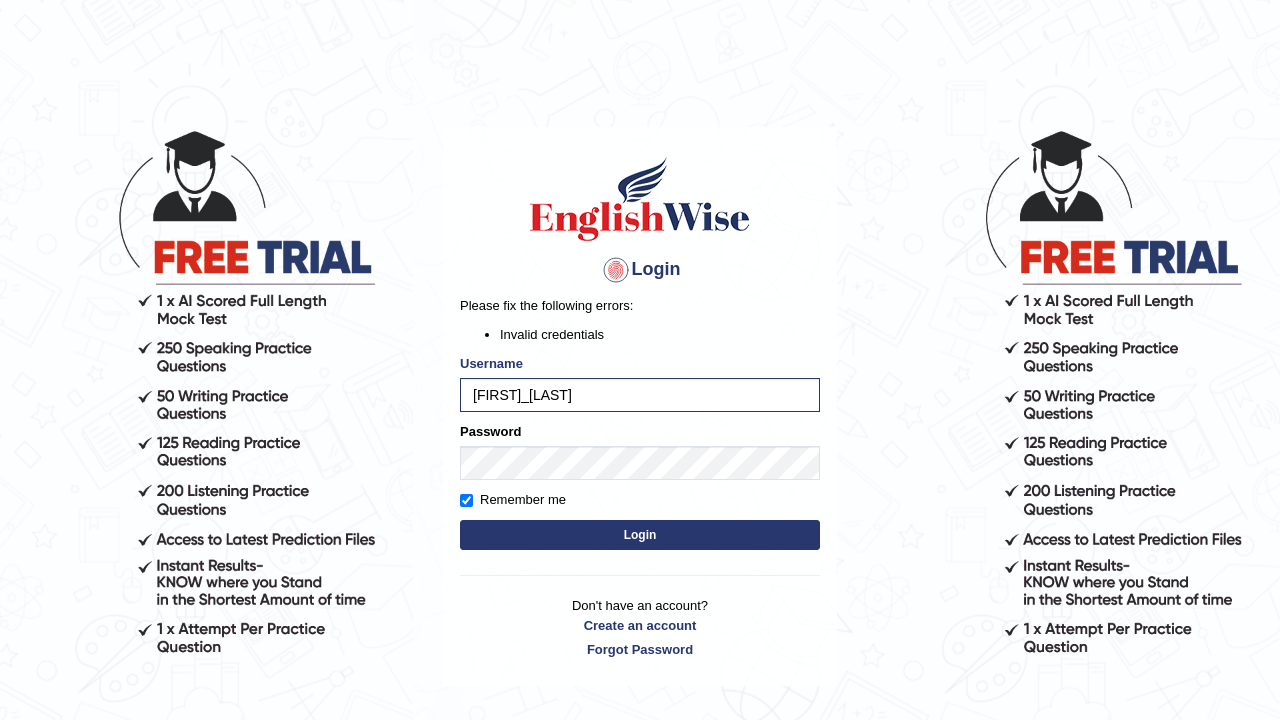 click on "Login" at bounding box center (640, 535) 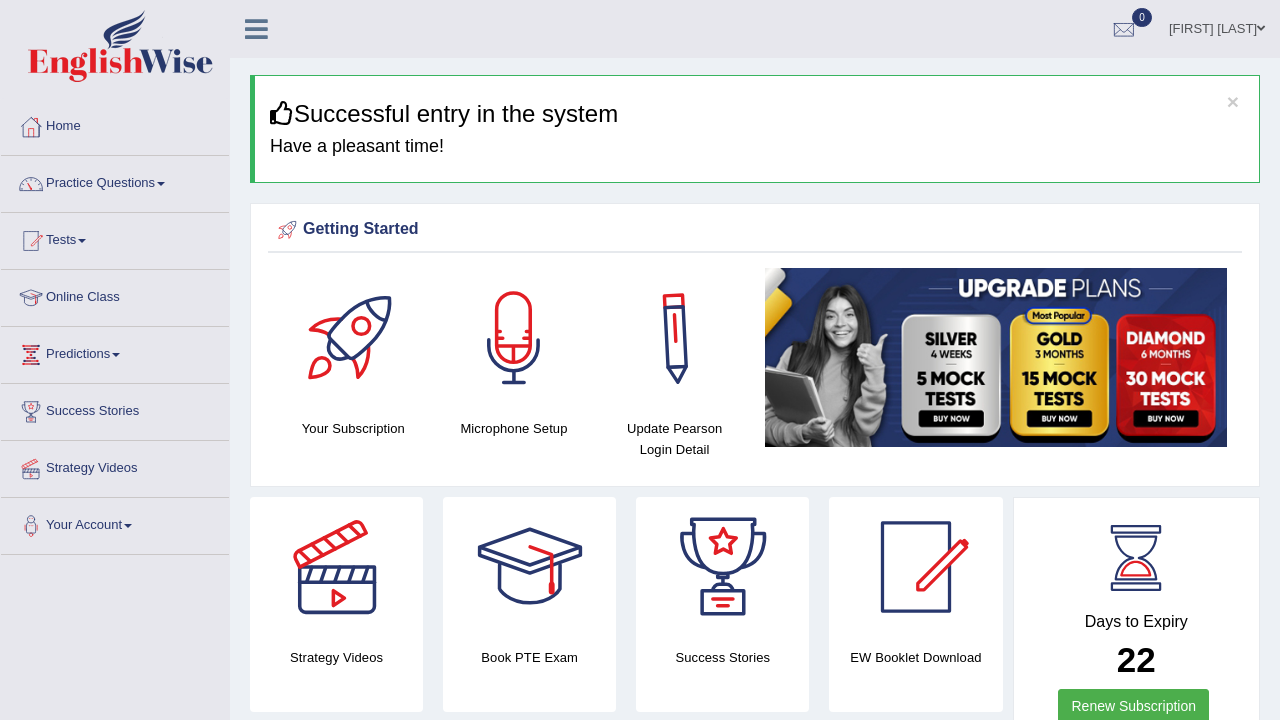 scroll, scrollTop: 0, scrollLeft: 0, axis: both 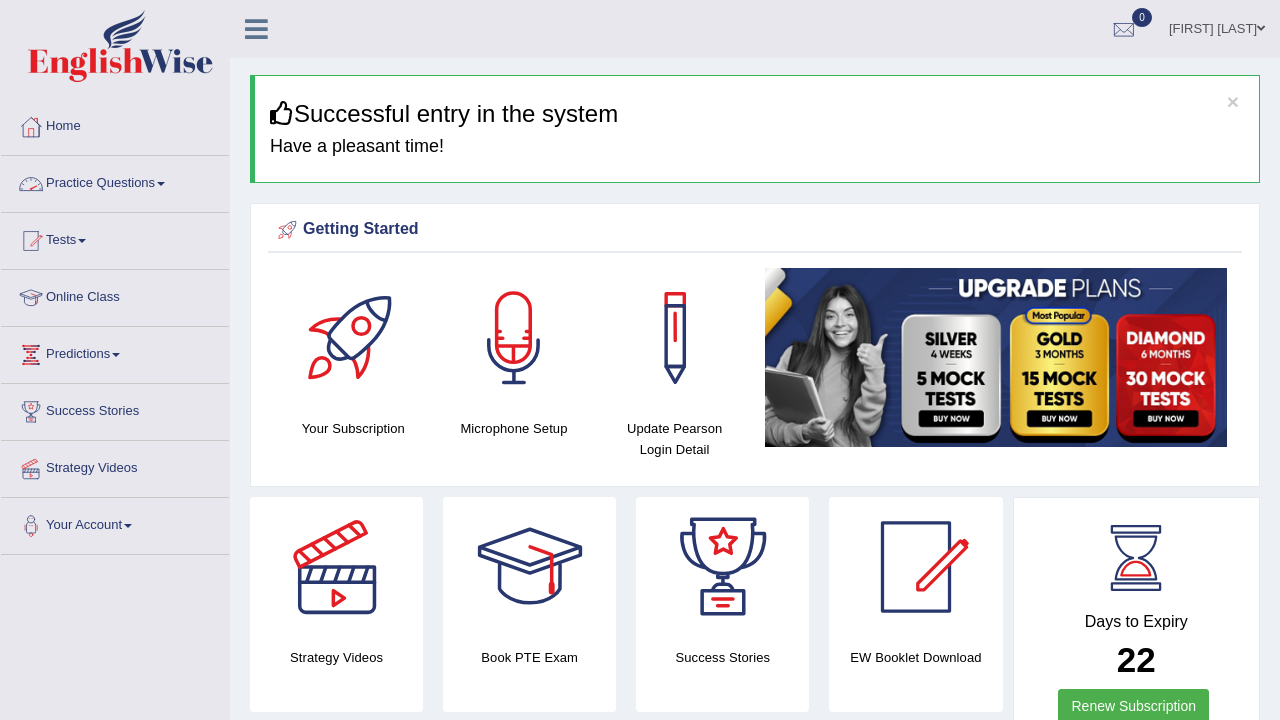click on "Practice Questions" at bounding box center (115, 181) 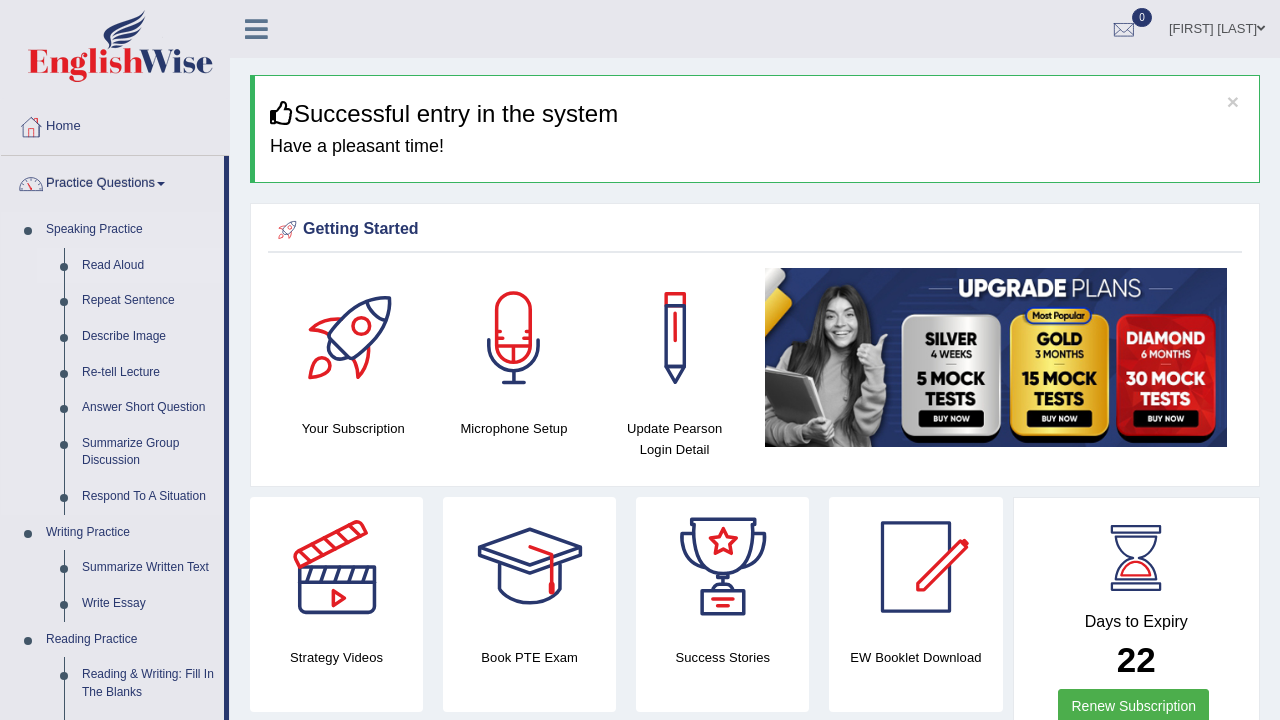 click on "Read Aloud" at bounding box center (148, 266) 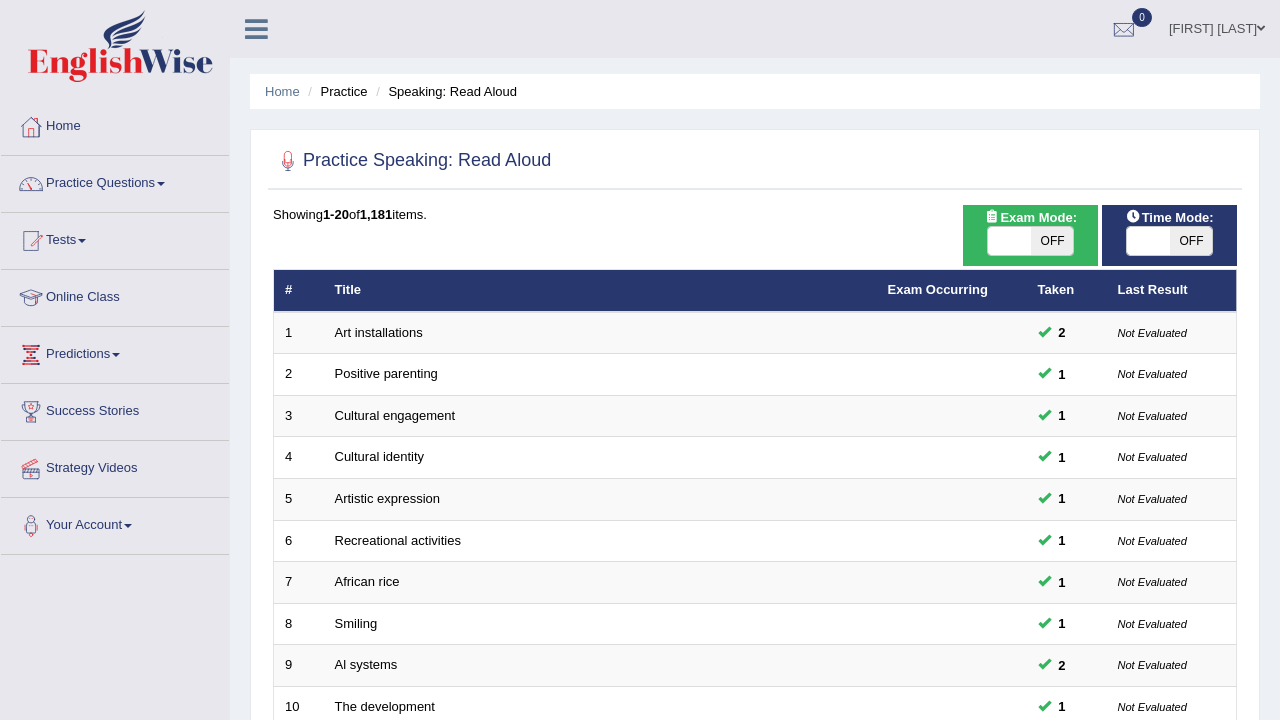 scroll, scrollTop: 0, scrollLeft: 0, axis: both 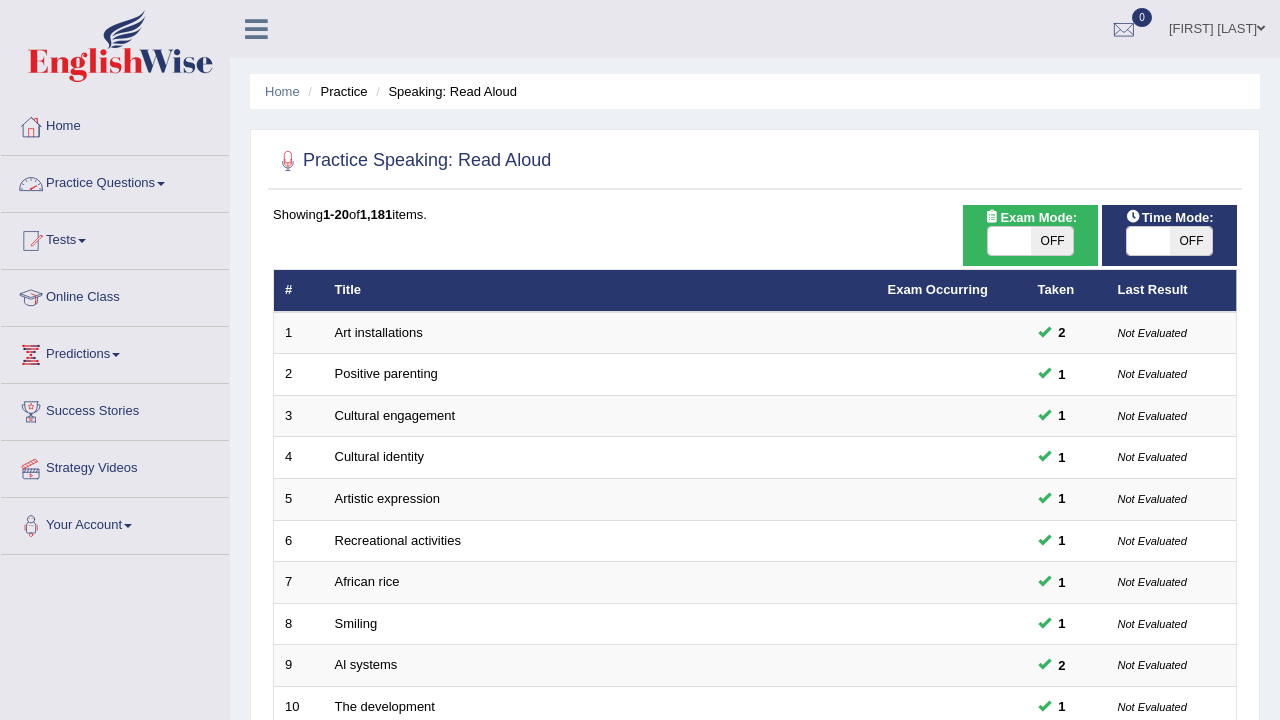 click on "Practice Questions" at bounding box center (115, 181) 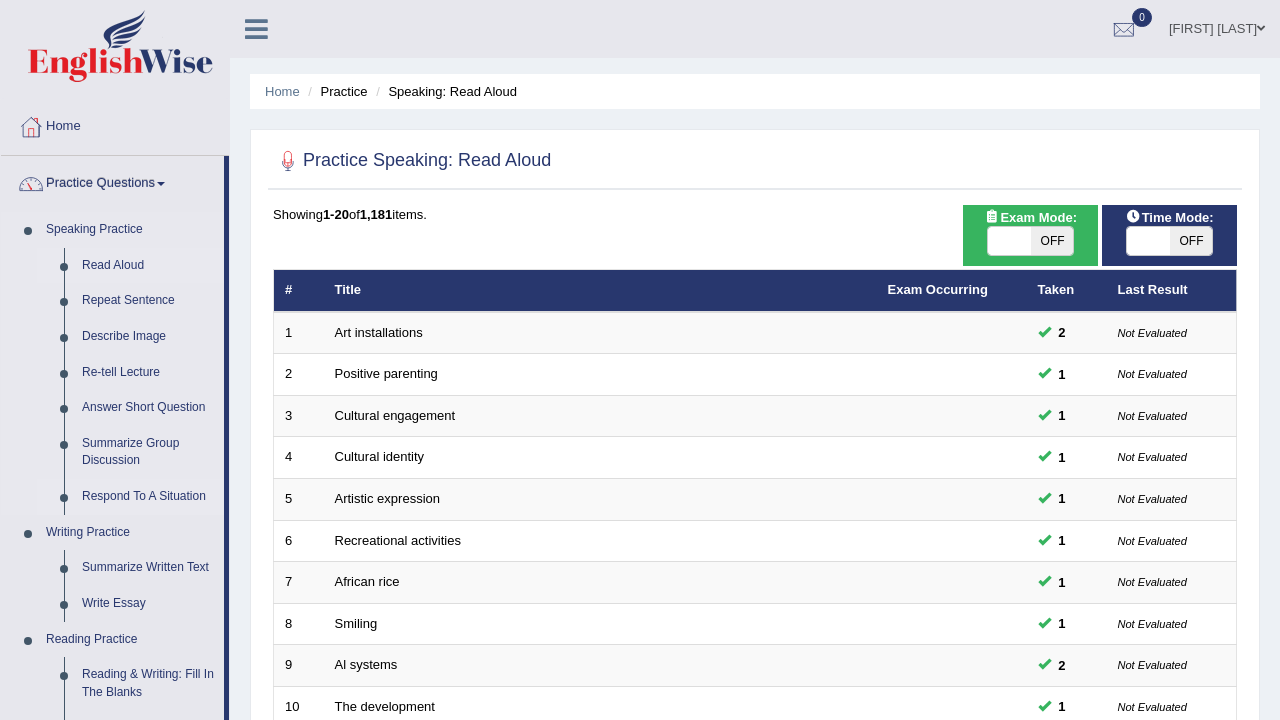 click on "Respond To A Situation" at bounding box center (148, 497) 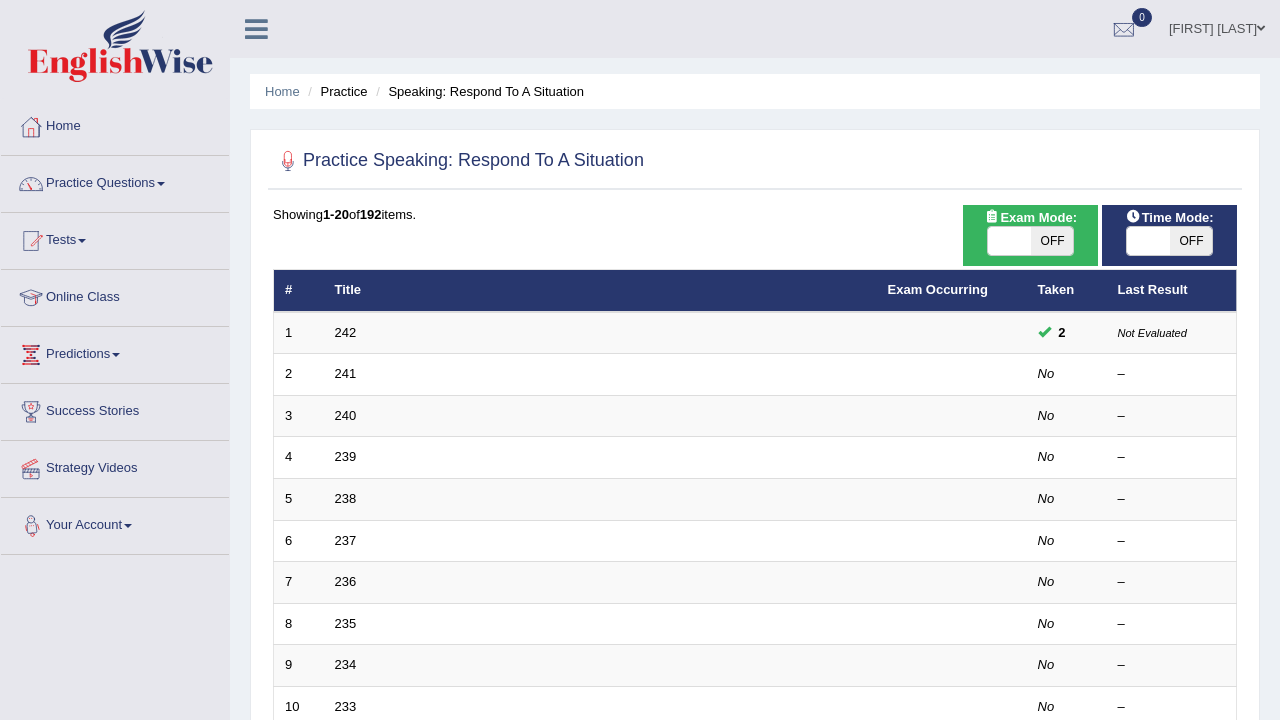 scroll, scrollTop: 0, scrollLeft: 0, axis: both 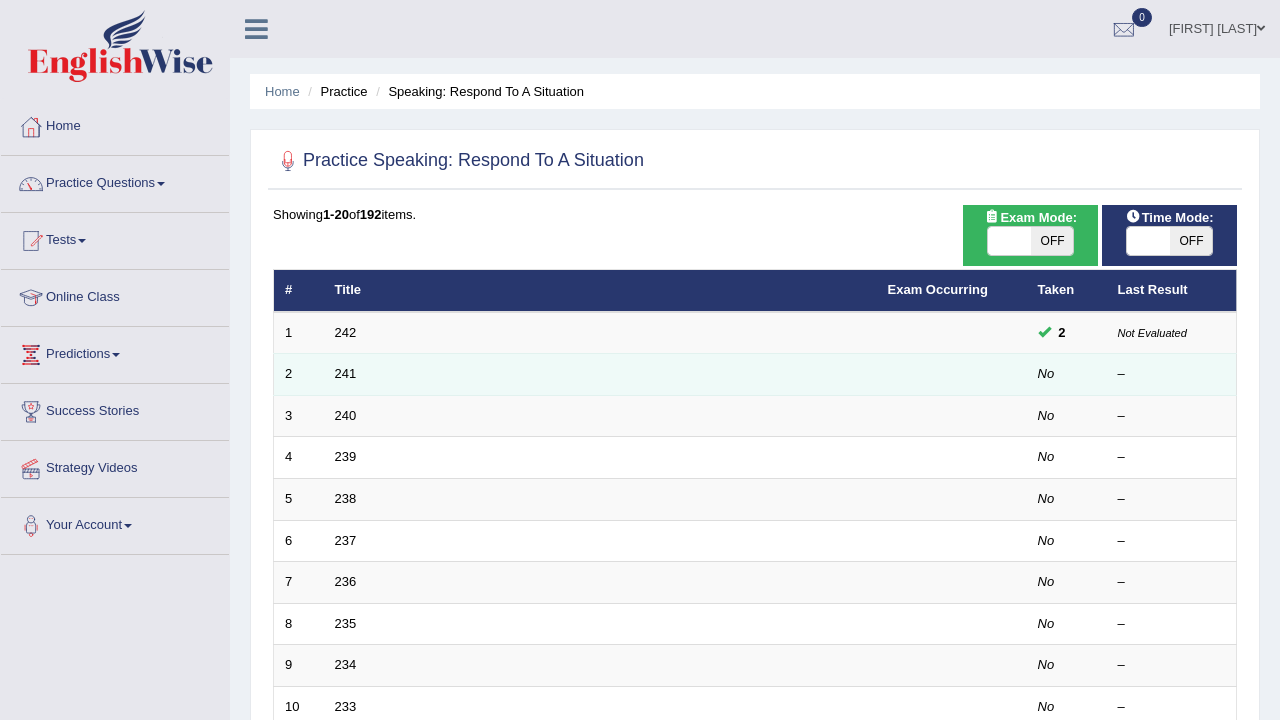 click on "241" at bounding box center [600, 375] 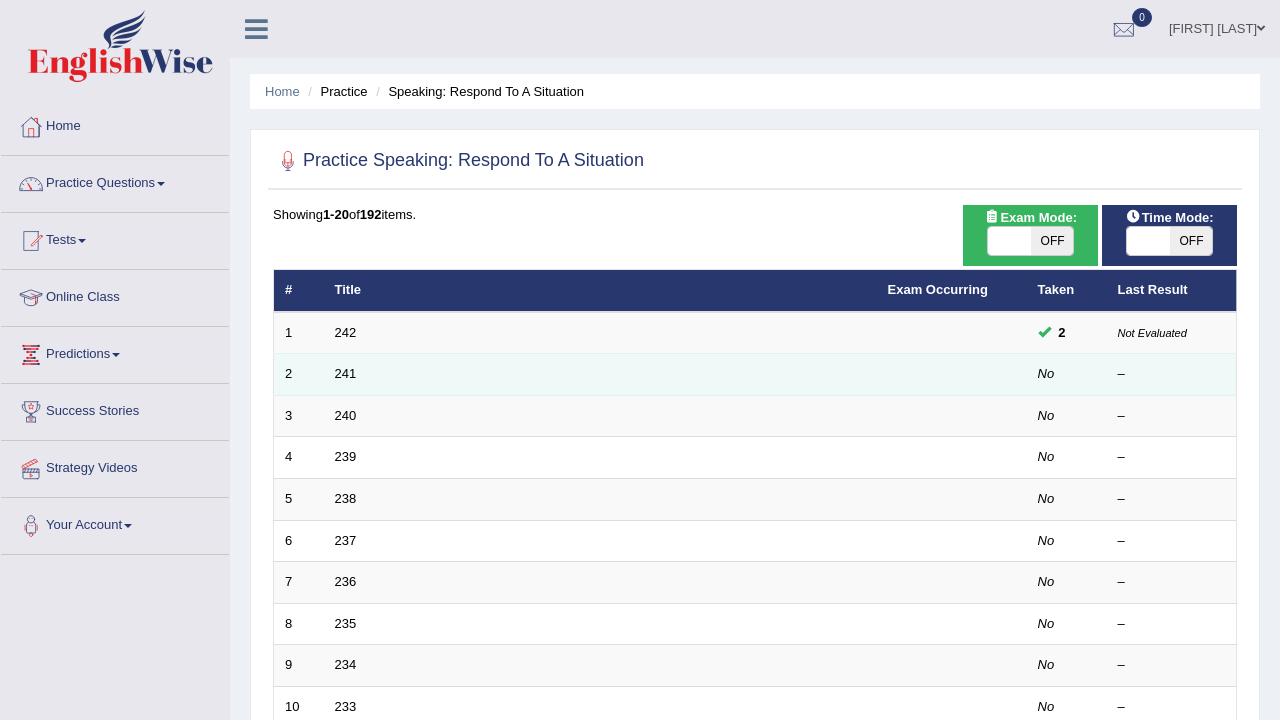 click on "241" at bounding box center [600, 375] 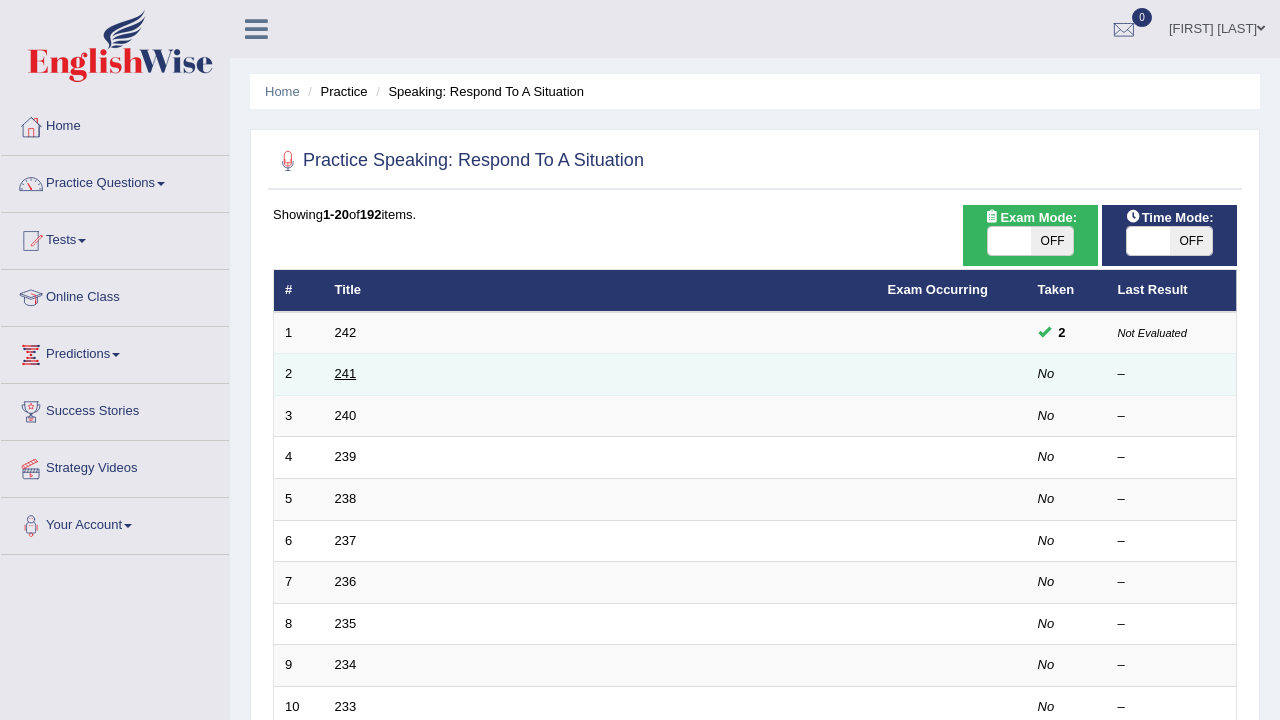 click on "241" at bounding box center (346, 373) 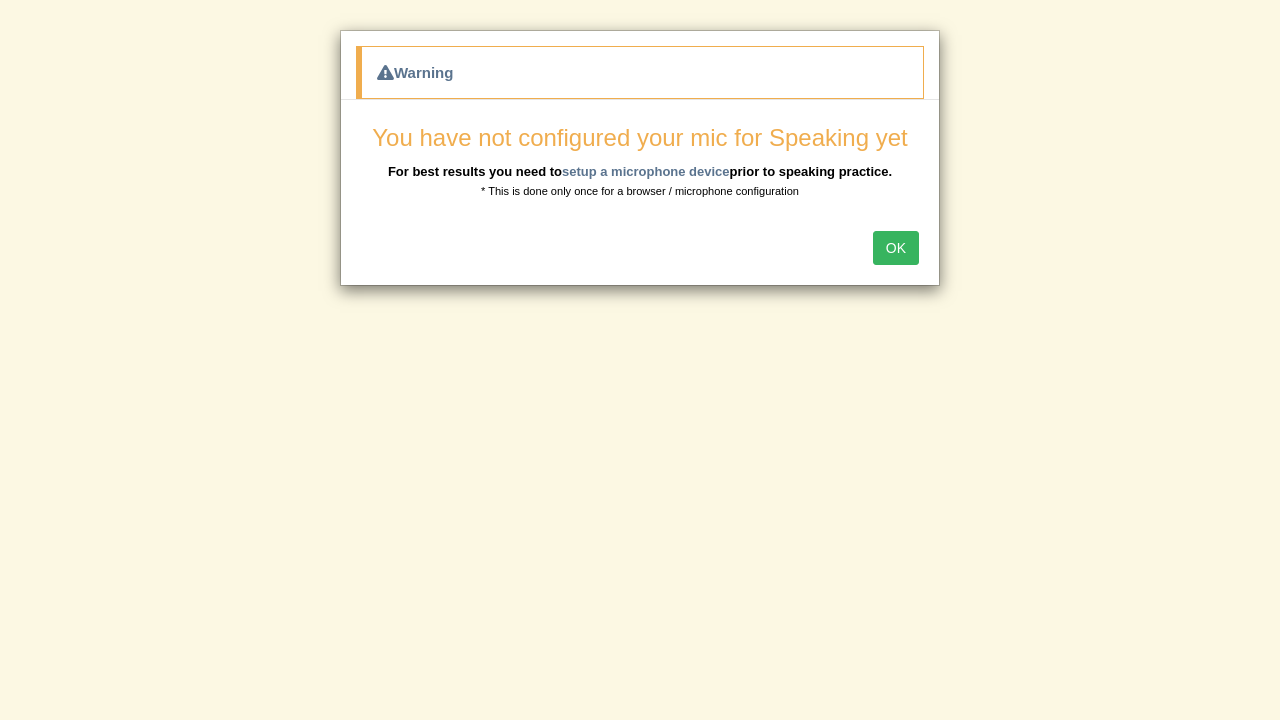 scroll, scrollTop: 0, scrollLeft: 0, axis: both 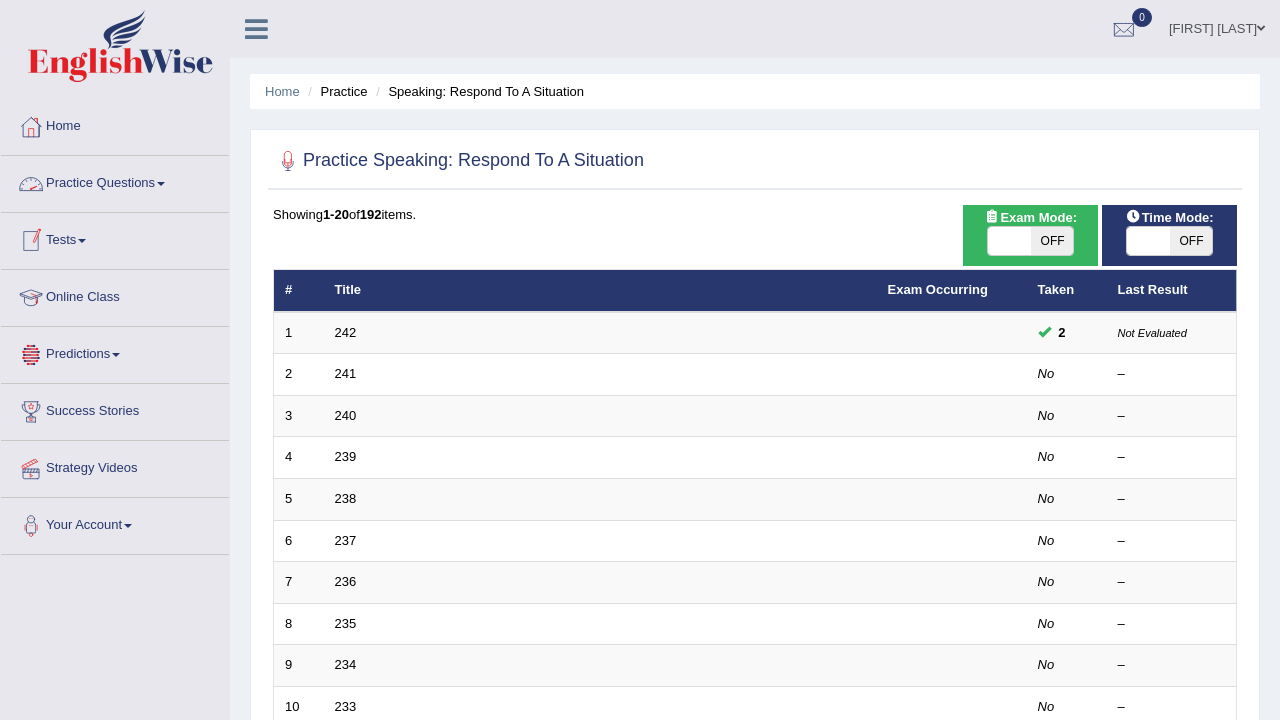 click on "Practice Questions" at bounding box center (115, 181) 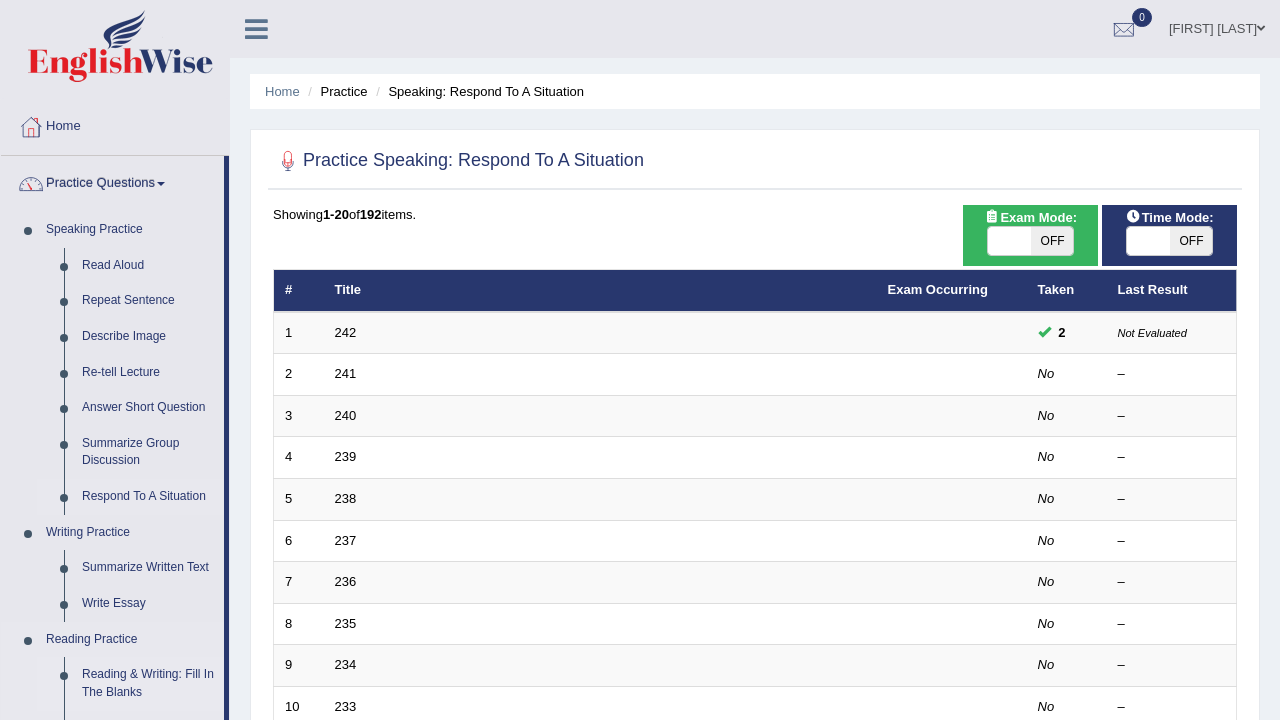 click on "Reading & Writing: Fill In The Blanks" at bounding box center [148, 683] 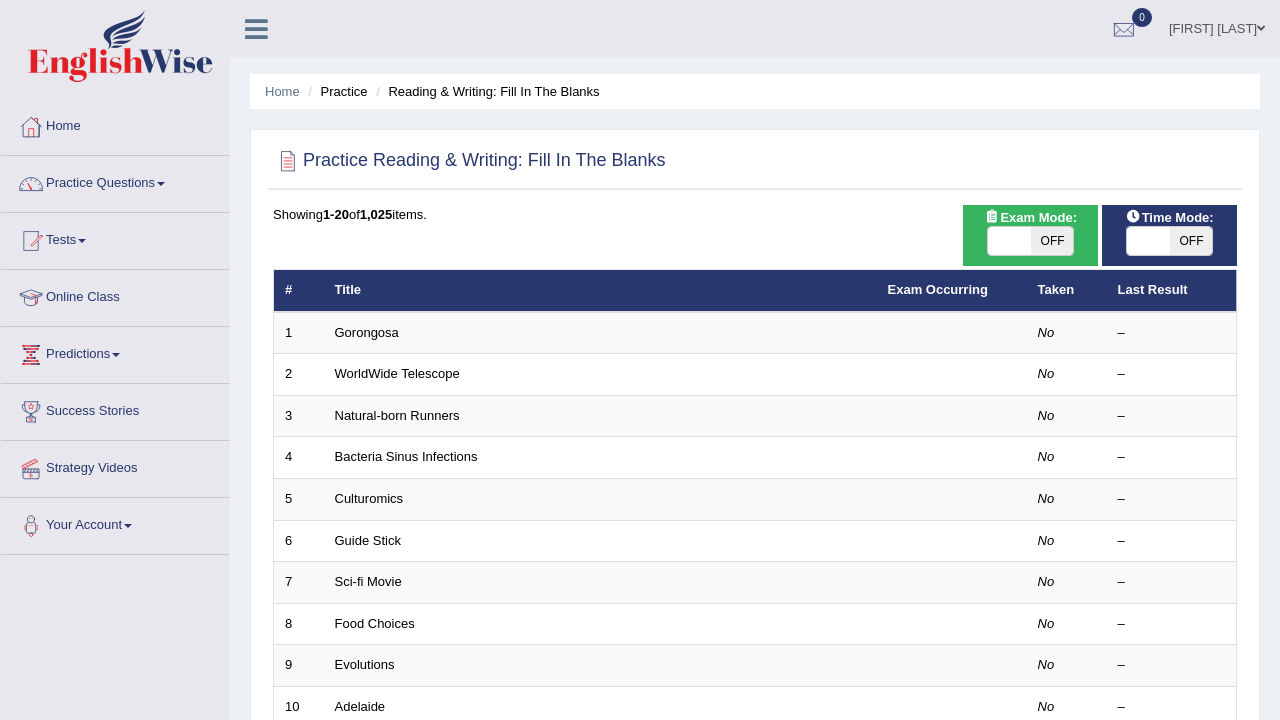 scroll, scrollTop: 0, scrollLeft: 0, axis: both 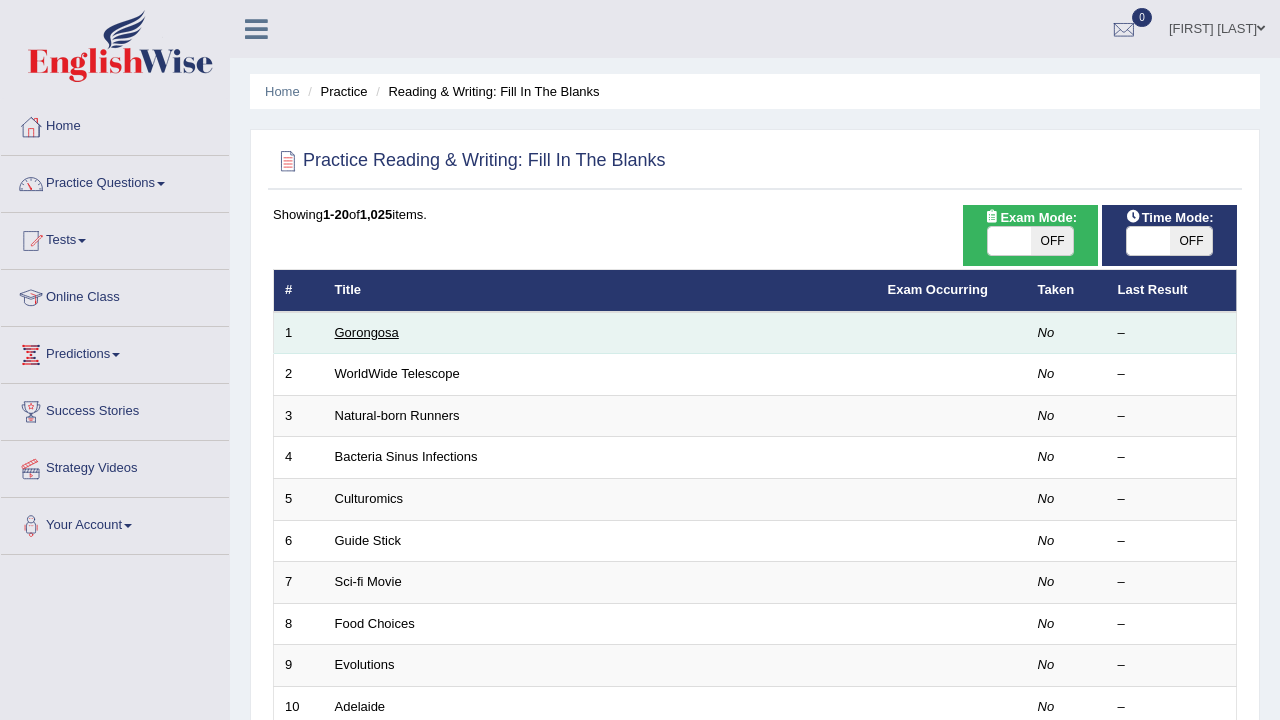 click on "Gorongosa" at bounding box center [367, 332] 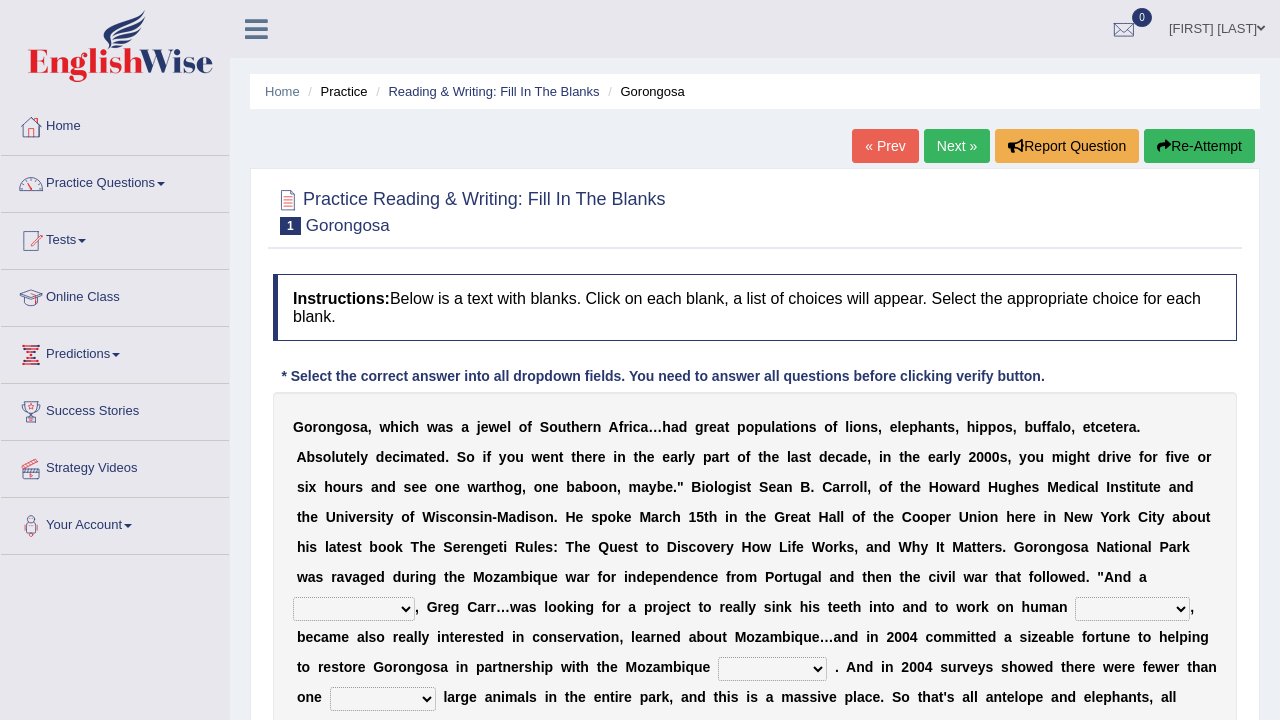 scroll, scrollTop: 0, scrollLeft: 0, axis: both 